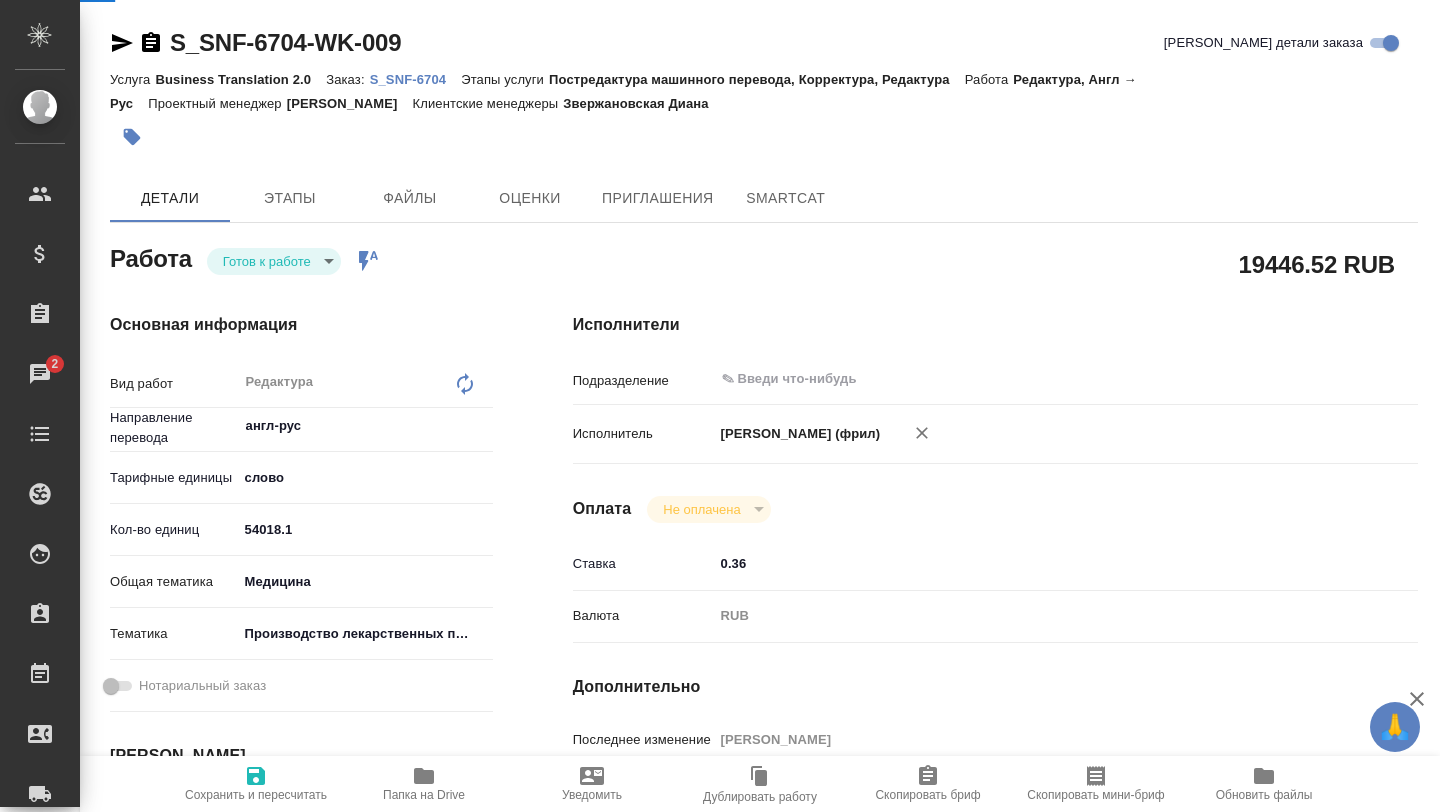 scroll, scrollTop: 0, scrollLeft: 0, axis: both 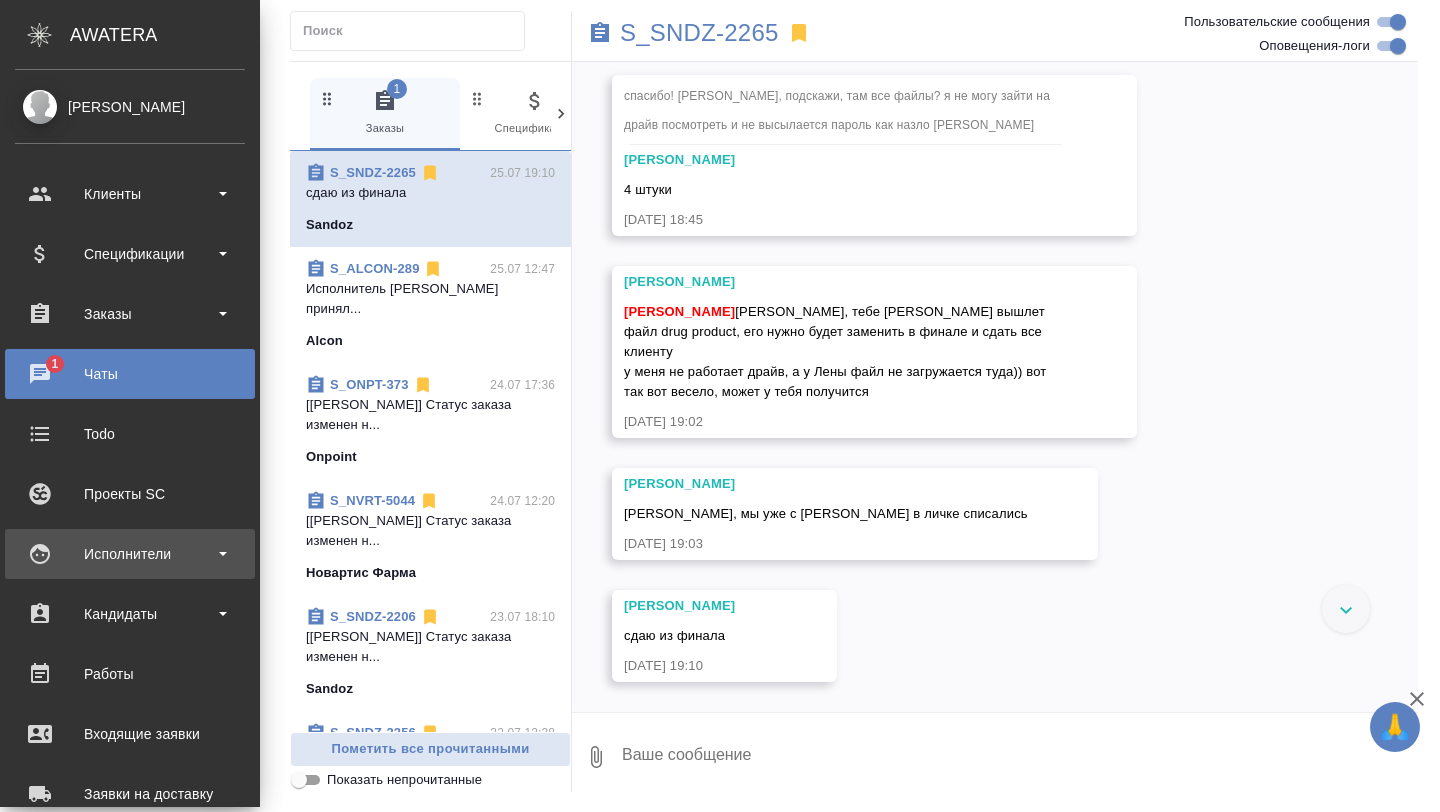 click on "Исполнители" at bounding box center (130, 554) 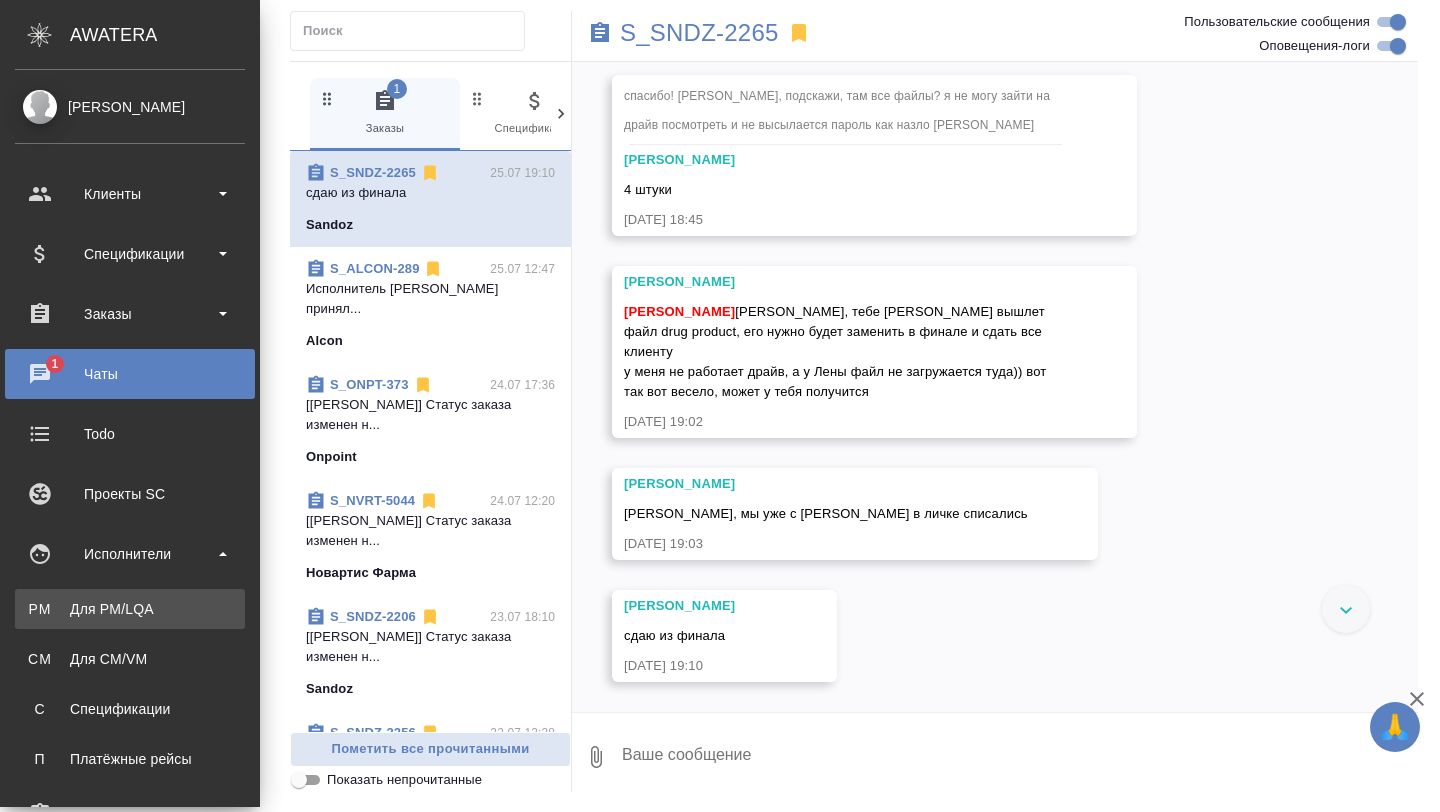 click on "Для PM/LQA" at bounding box center [130, 609] 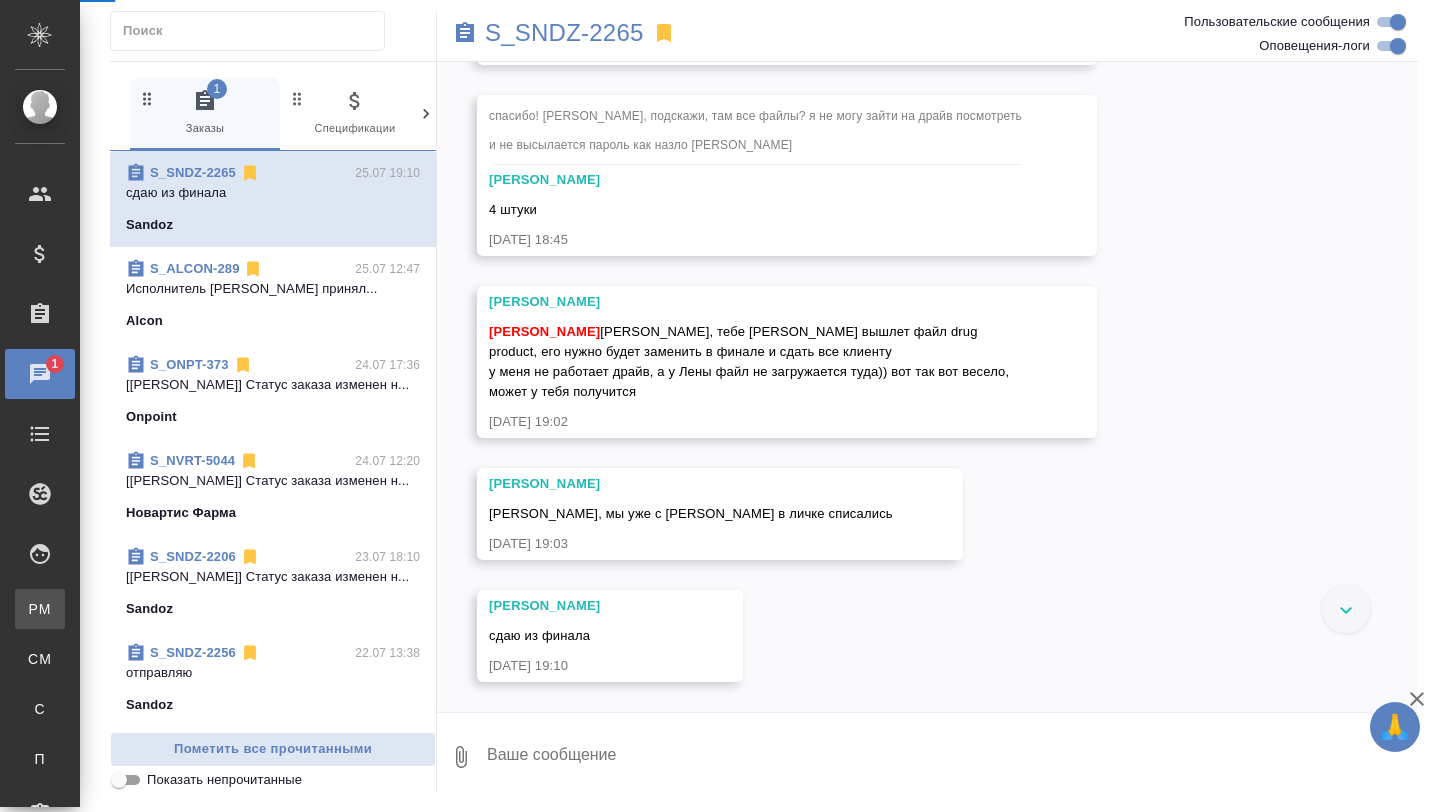 scroll, scrollTop: 25550, scrollLeft: 0, axis: vertical 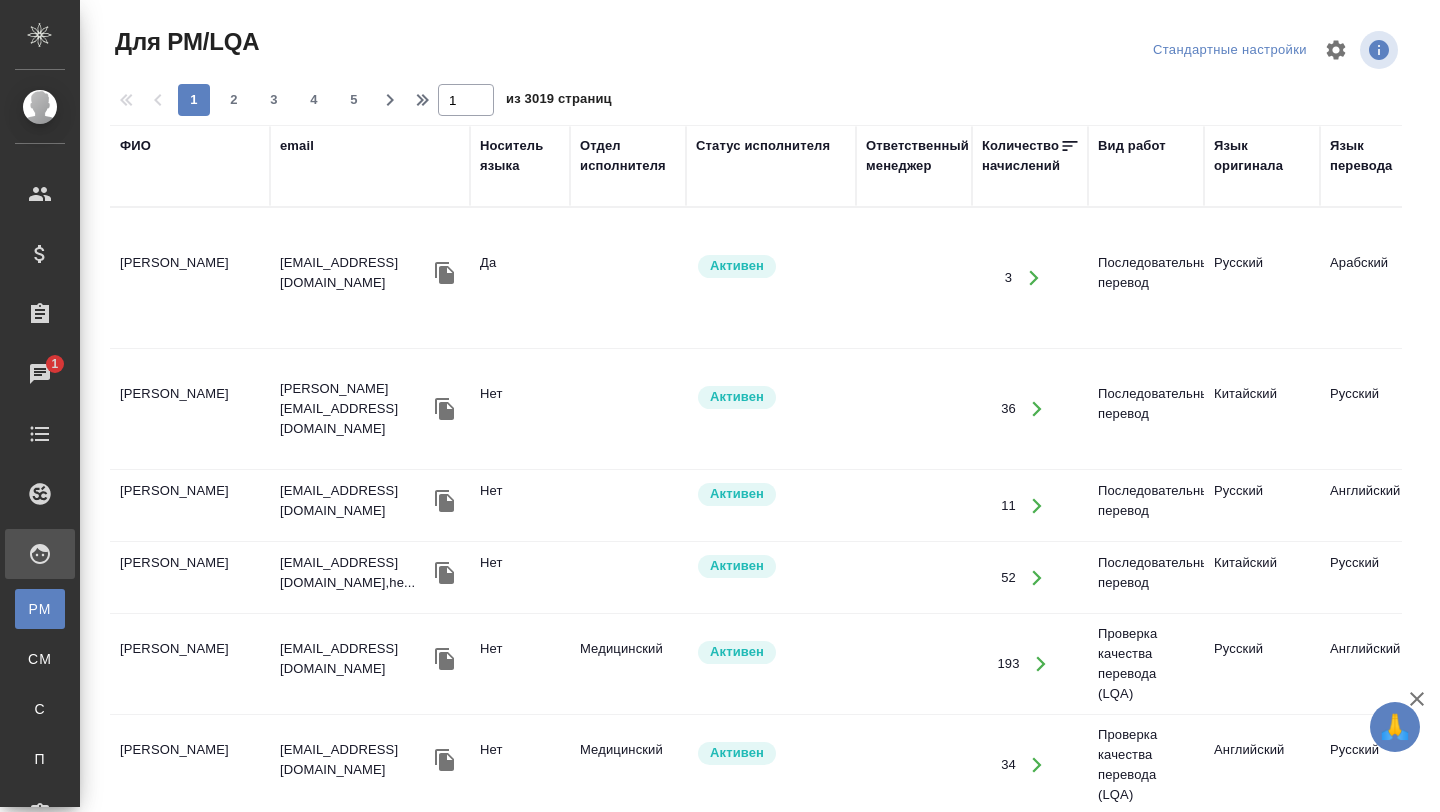 click on "ФИО" at bounding box center [135, 146] 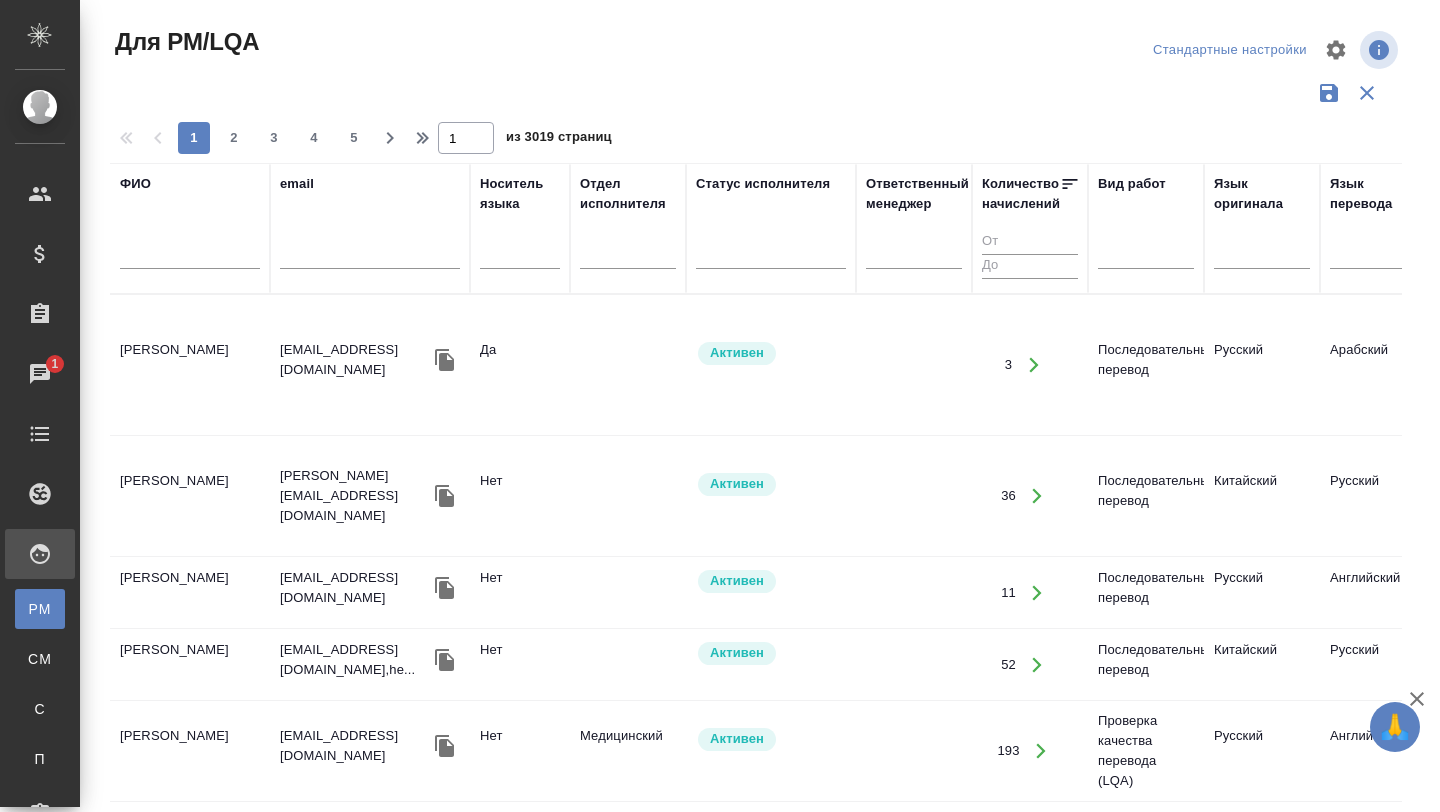 click at bounding box center (190, 256) 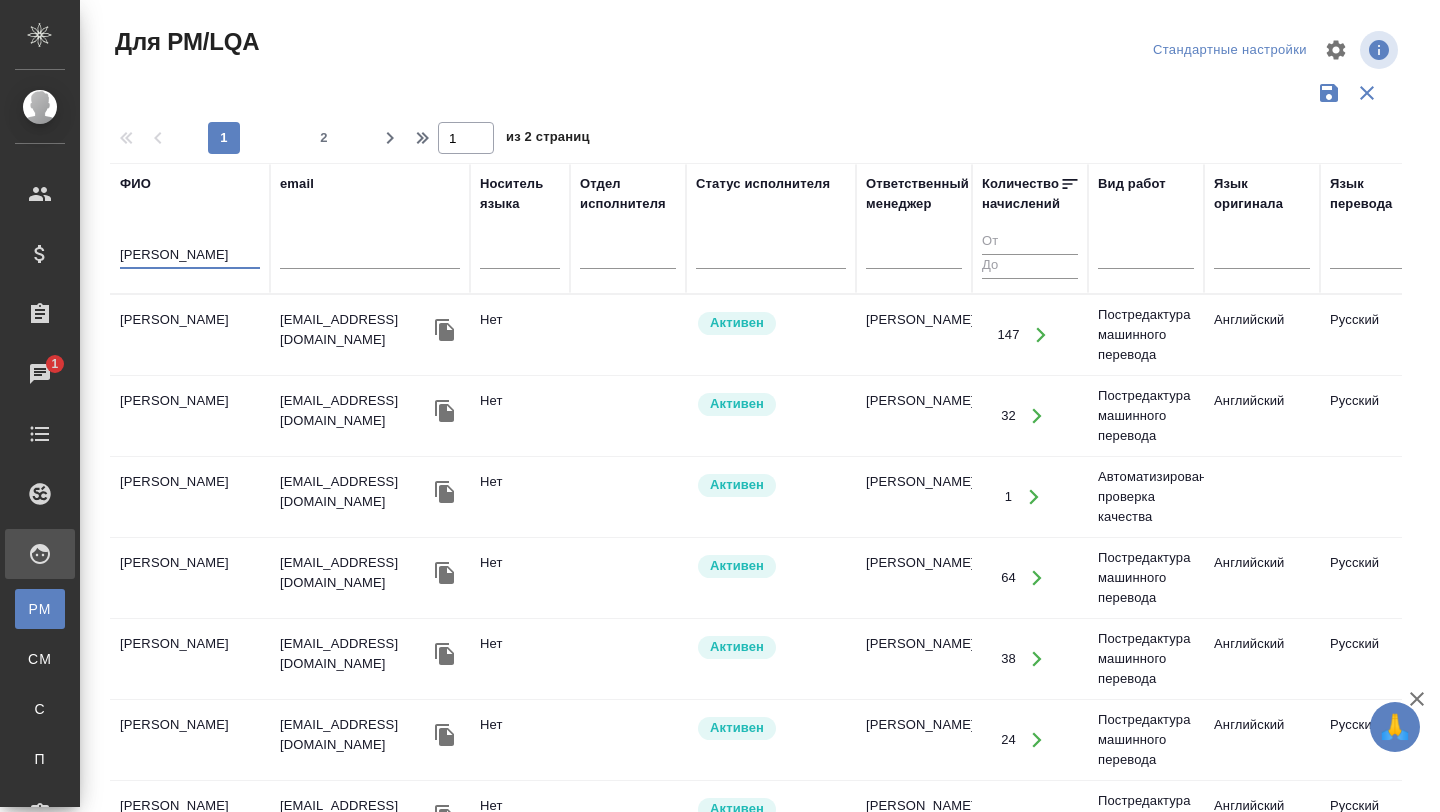 type on "дмитриева" 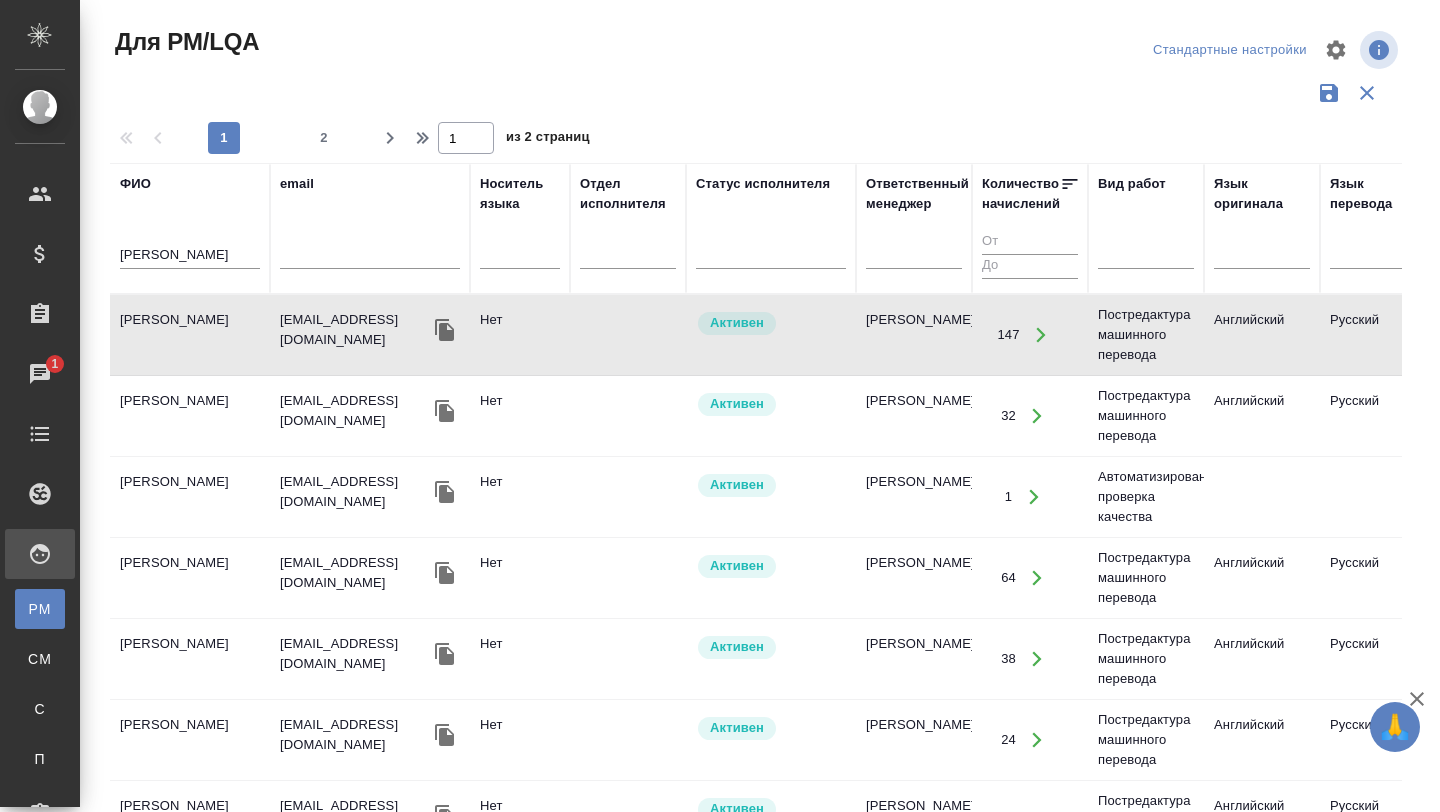 click on "[PERSON_NAME]" at bounding box center (190, 335) 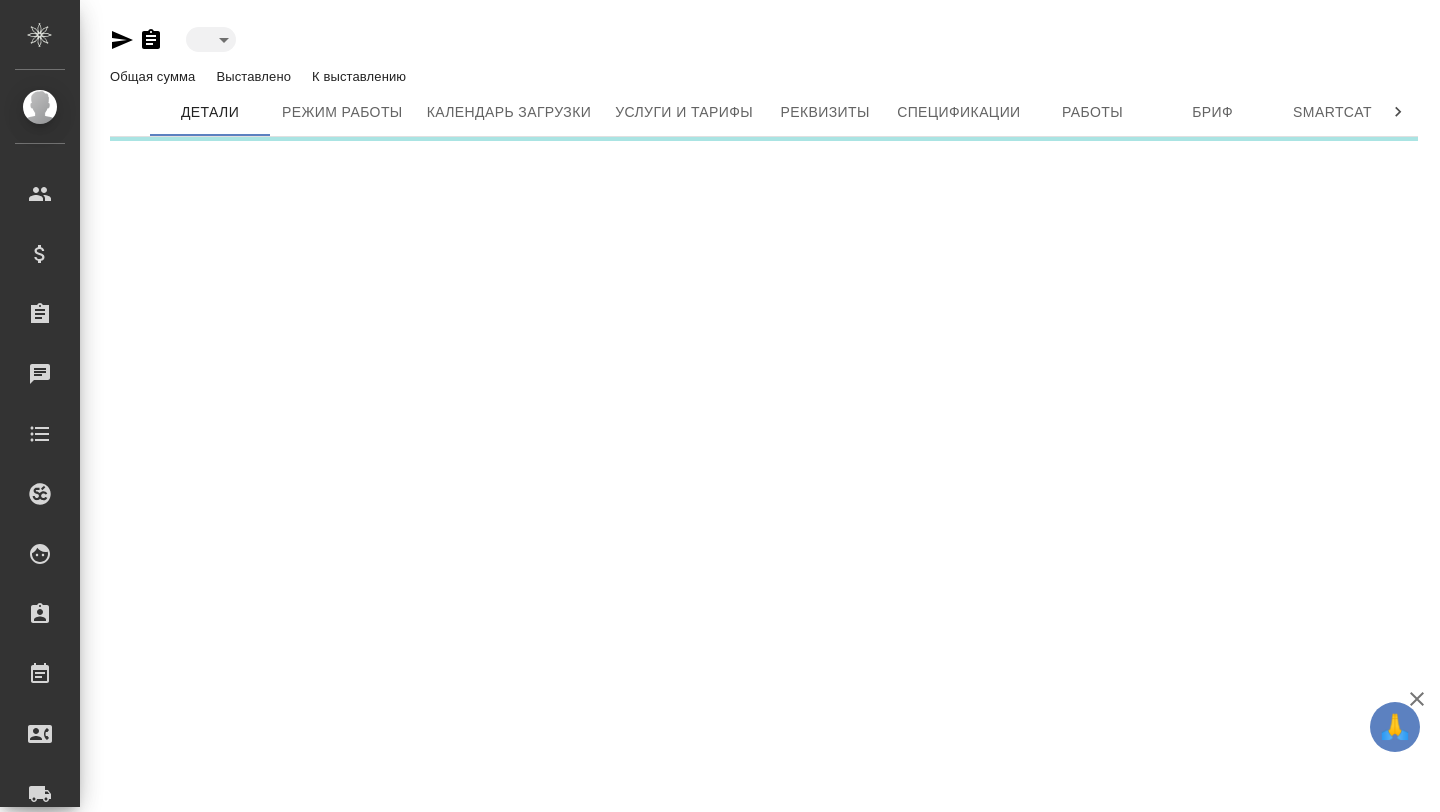 scroll, scrollTop: 0, scrollLeft: 0, axis: both 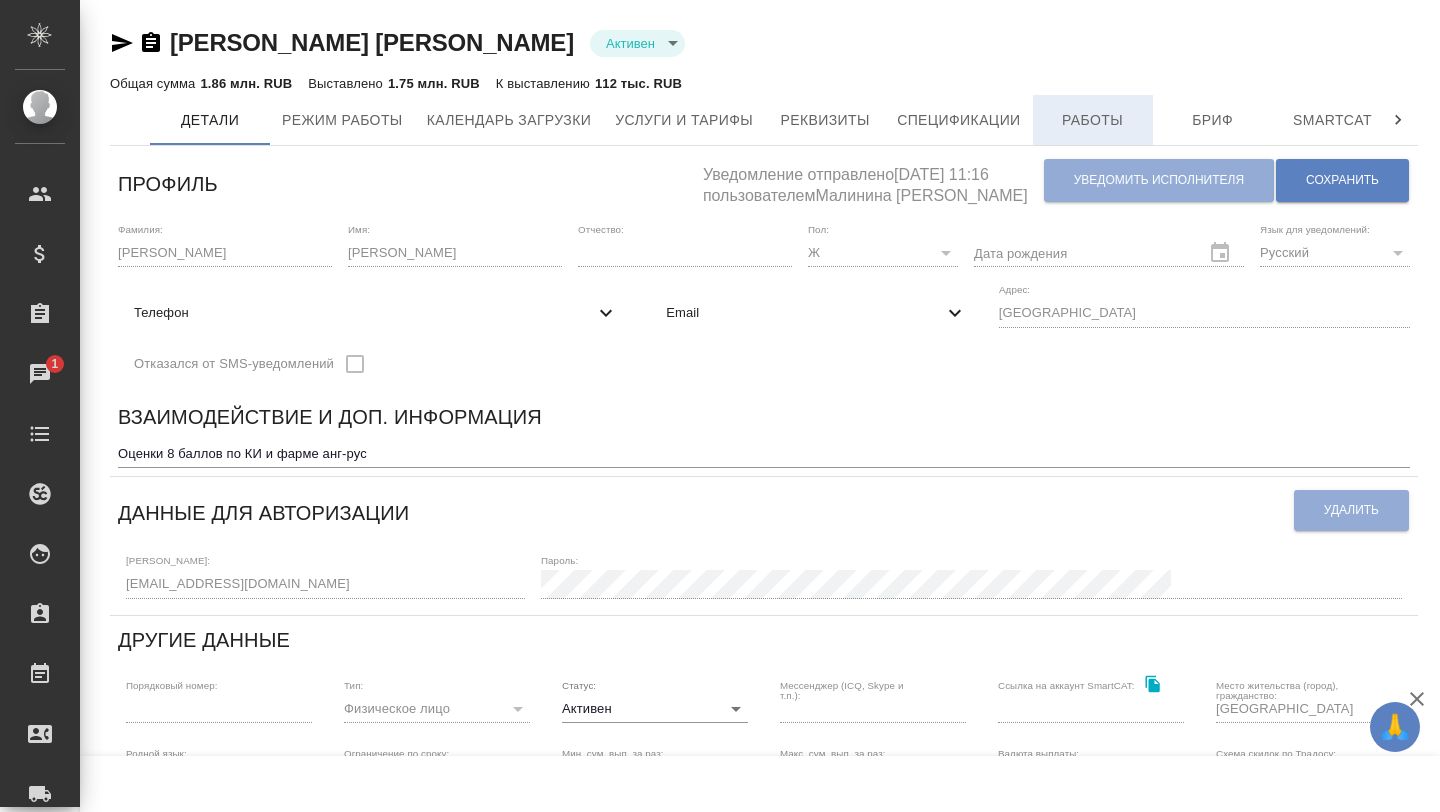 click on "Работы" at bounding box center (1093, 120) 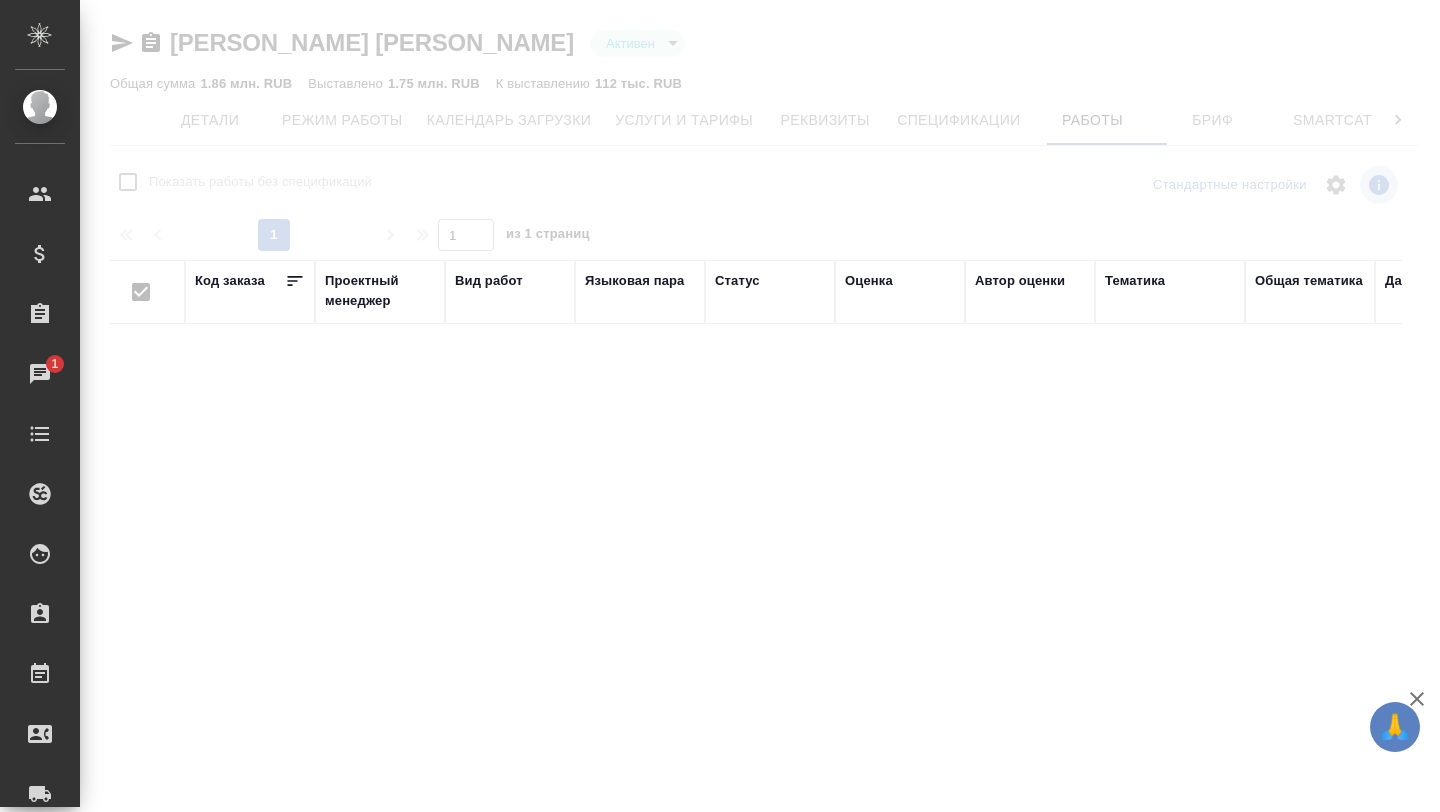 checkbox on "false" 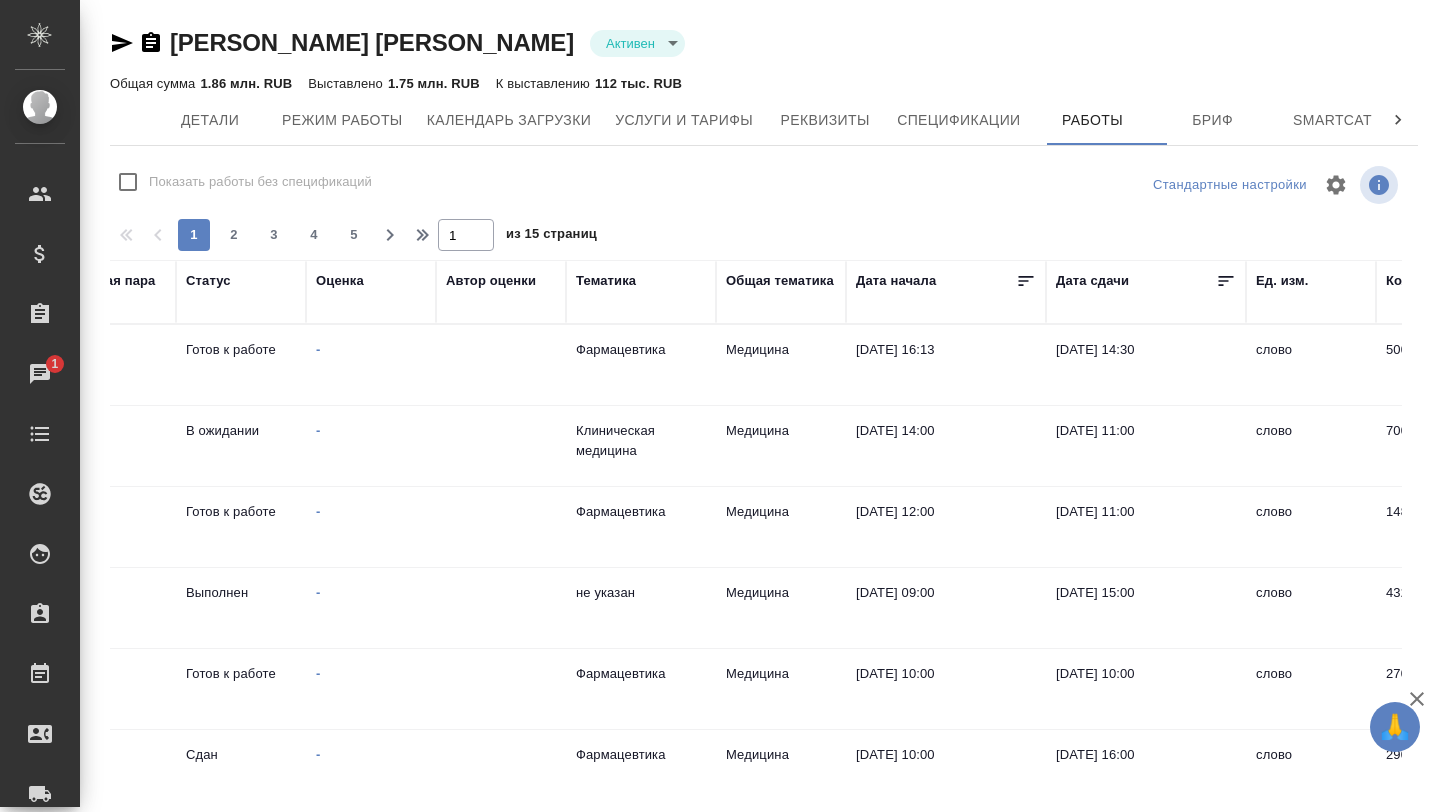 scroll, scrollTop: 0, scrollLeft: 534, axis: horizontal 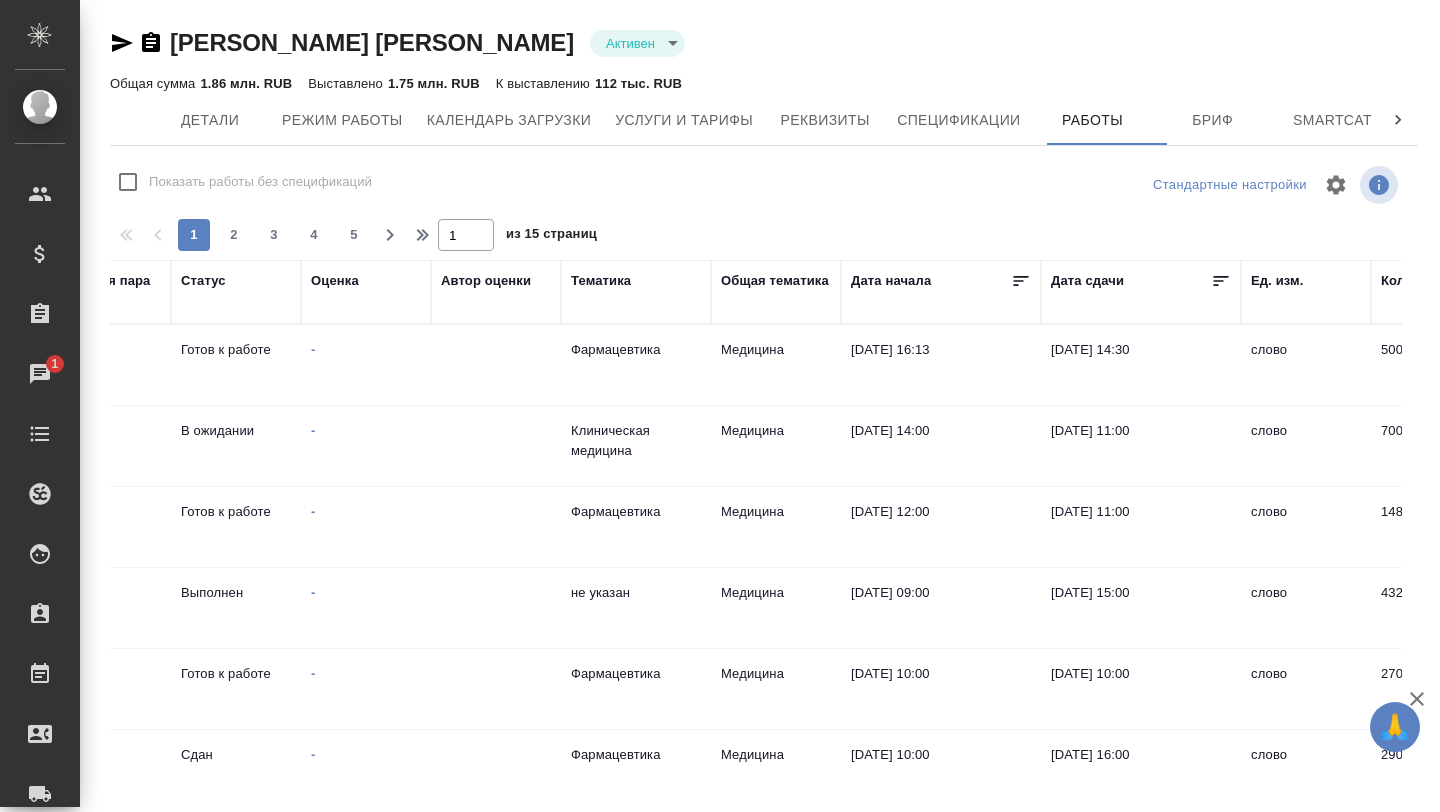click 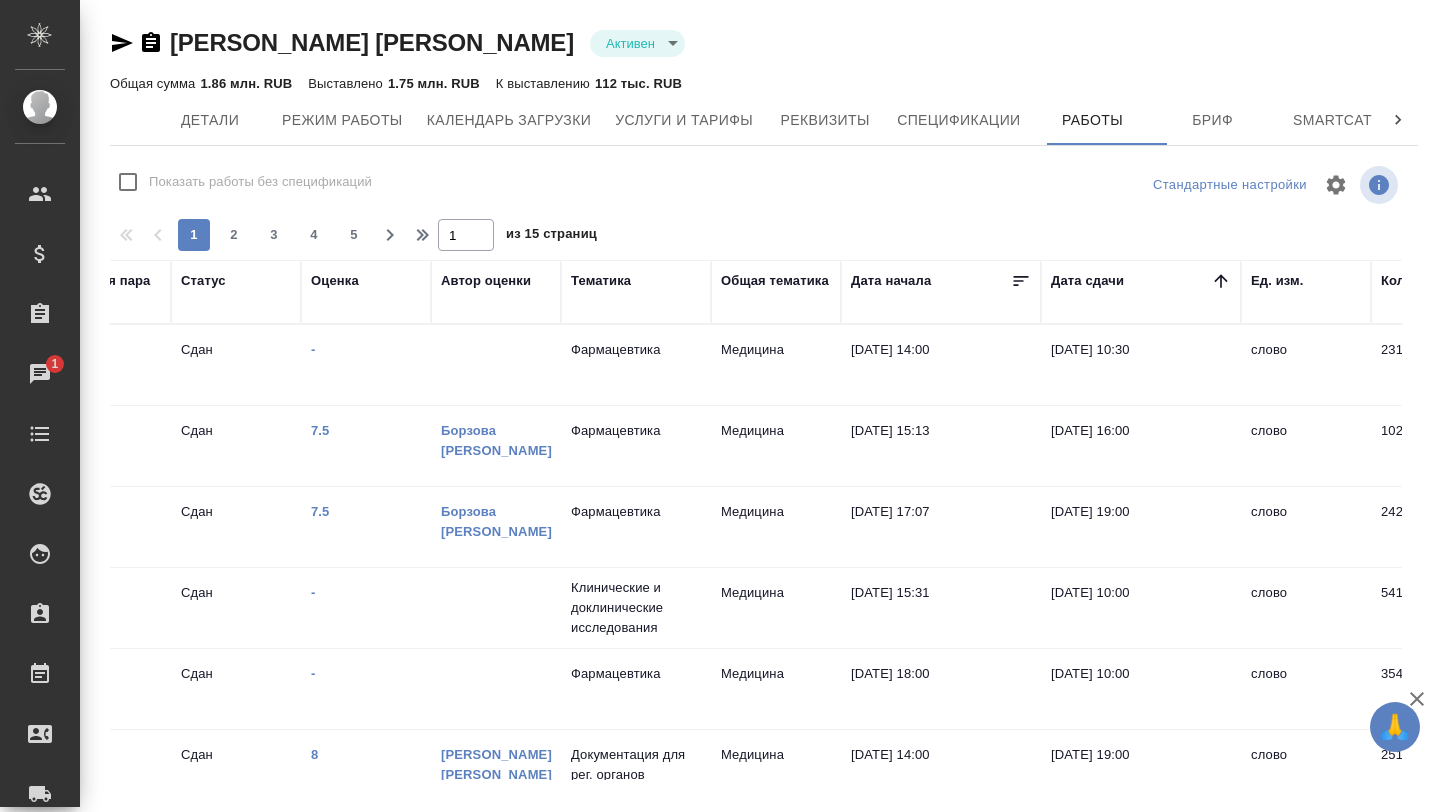 click 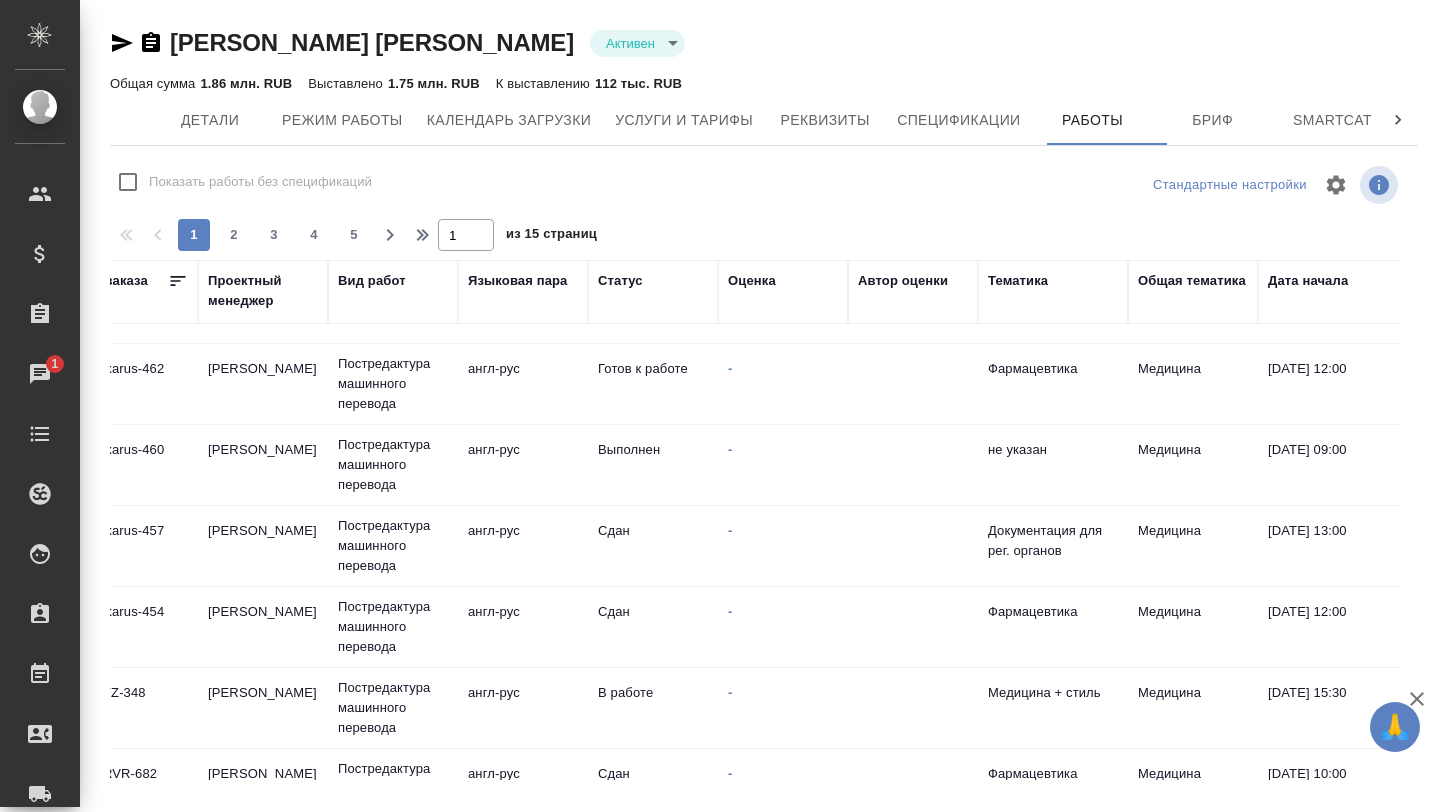 scroll, scrollTop: 538, scrollLeft: 0, axis: vertical 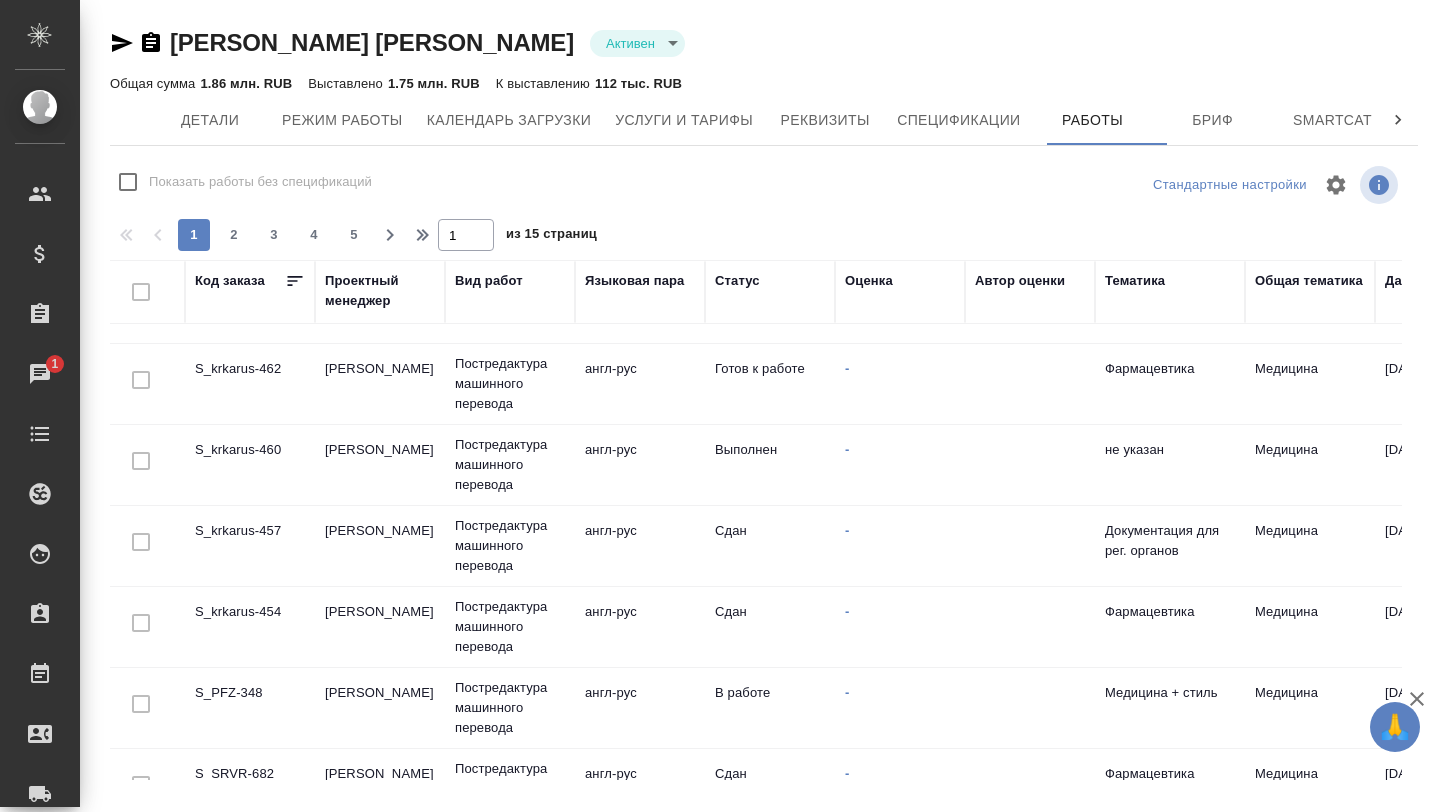 click on "S_PFZ-348" at bounding box center [250, -173] 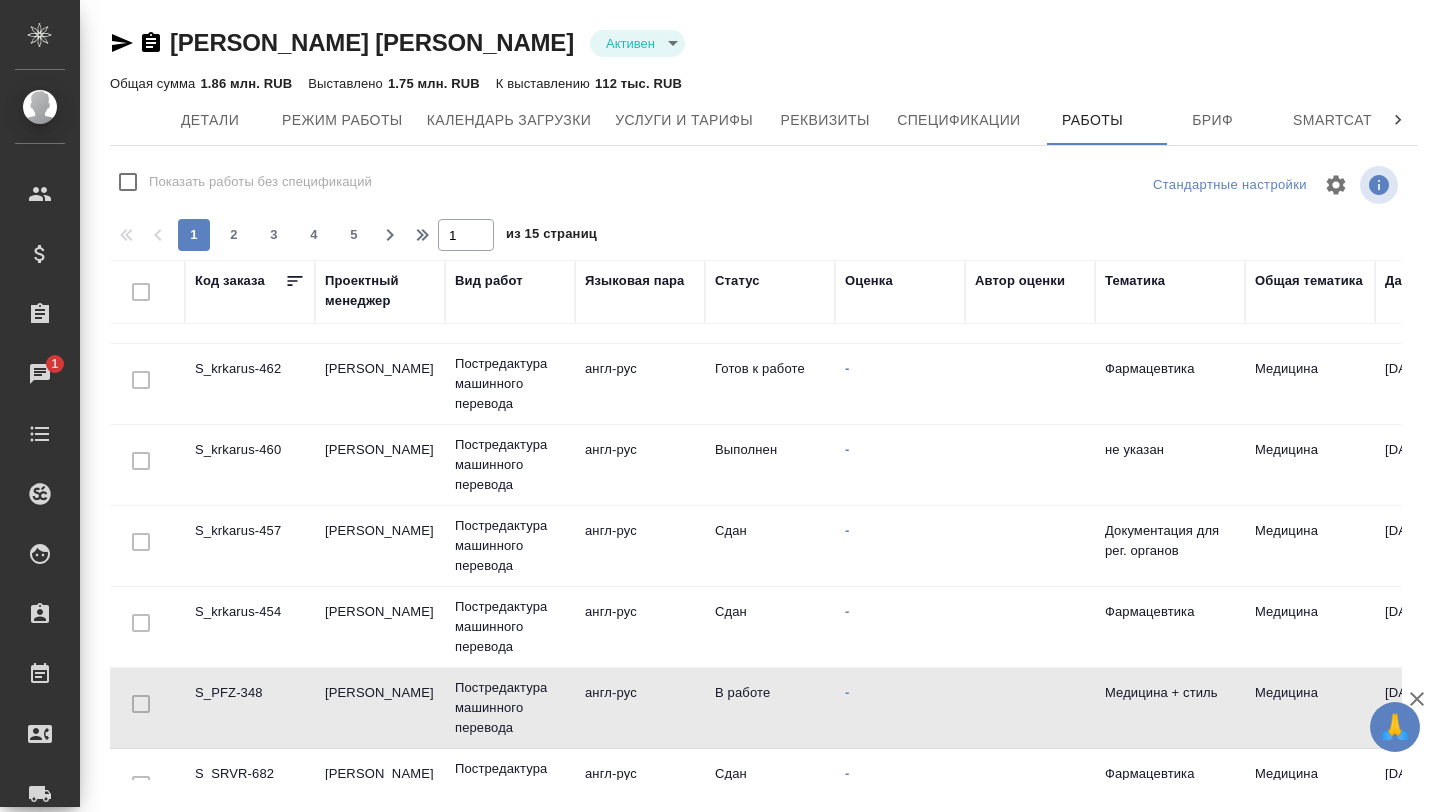 click on "S_PFZ-348" at bounding box center (250, -173) 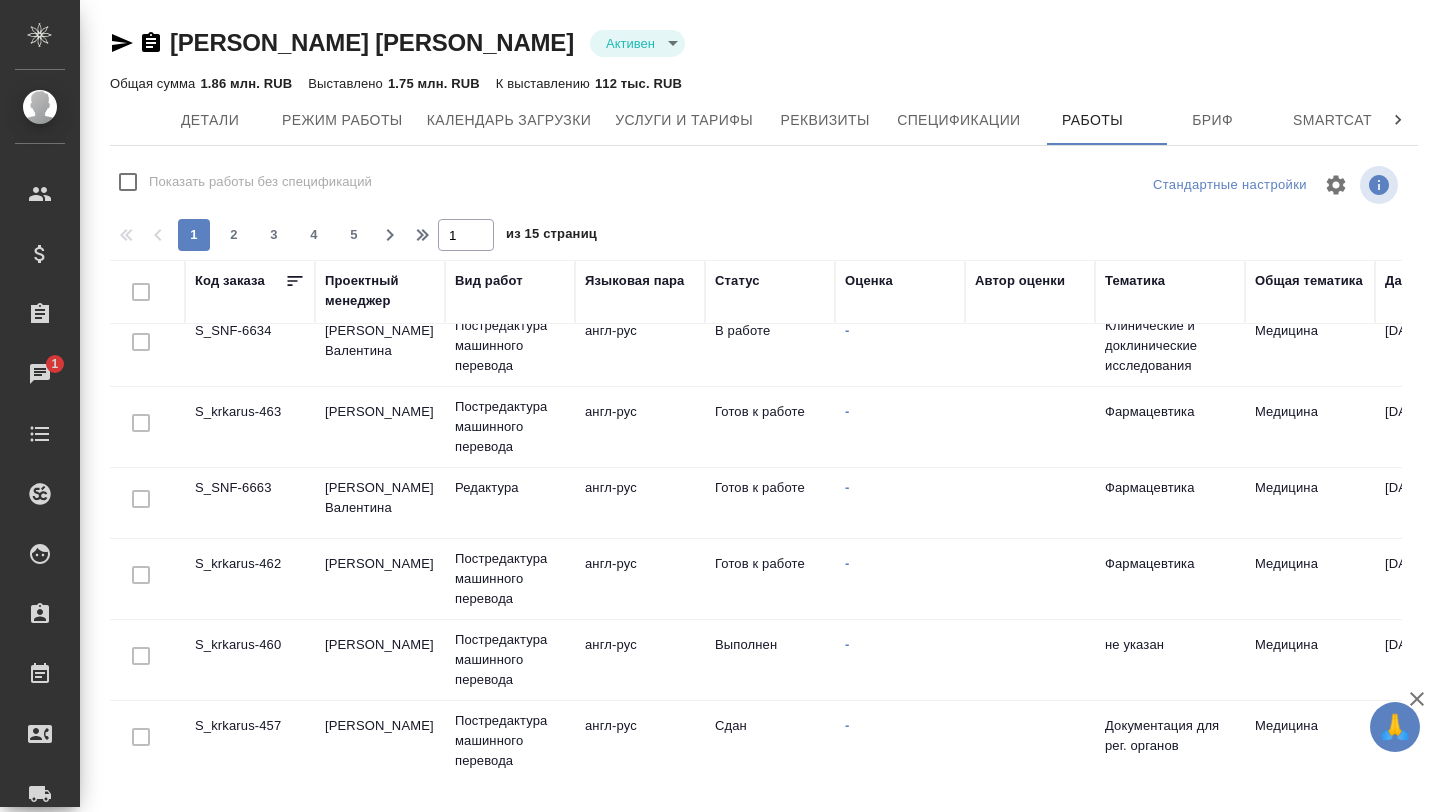 scroll, scrollTop: 343, scrollLeft: 0, axis: vertical 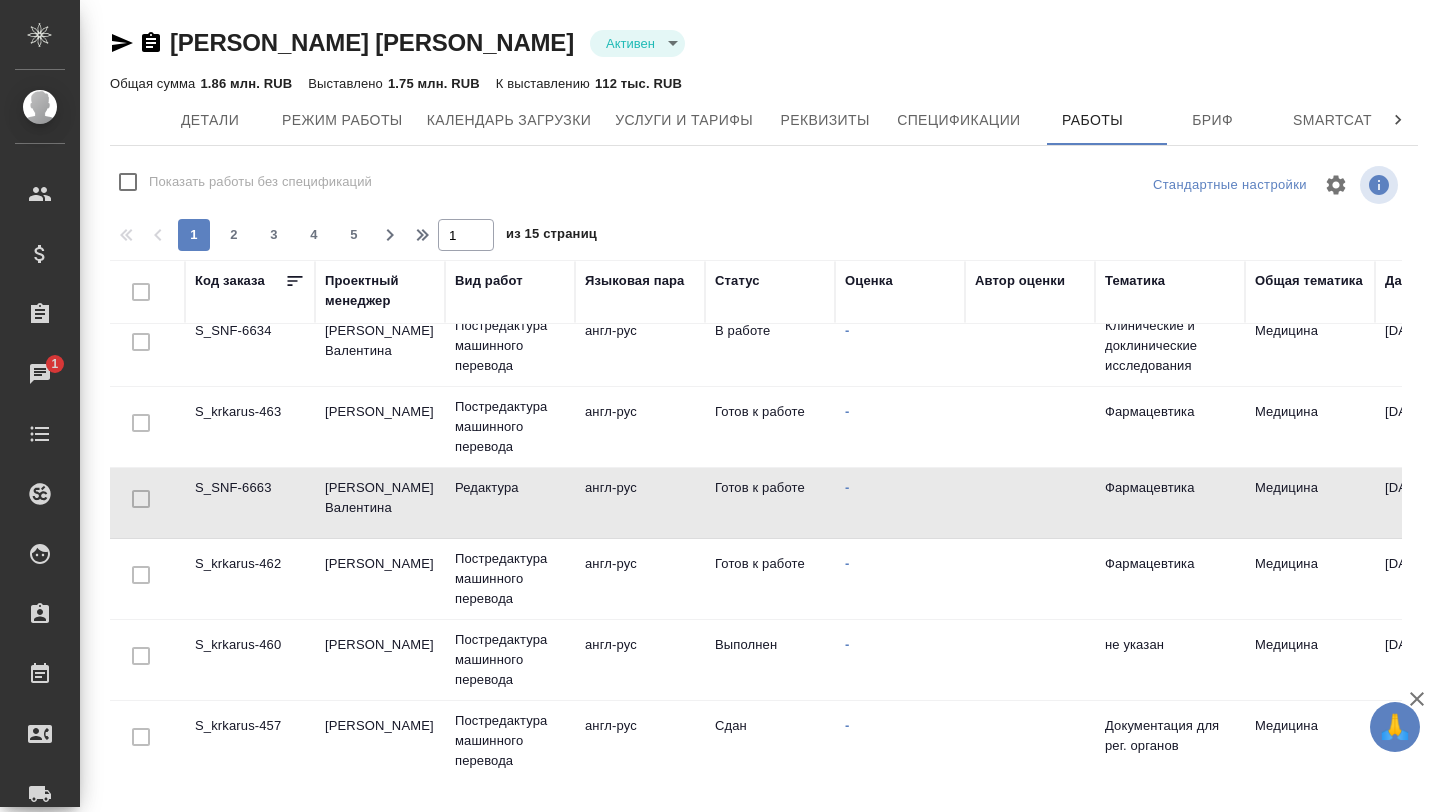 click on "S_SNF-6663" at bounding box center [250, 22] 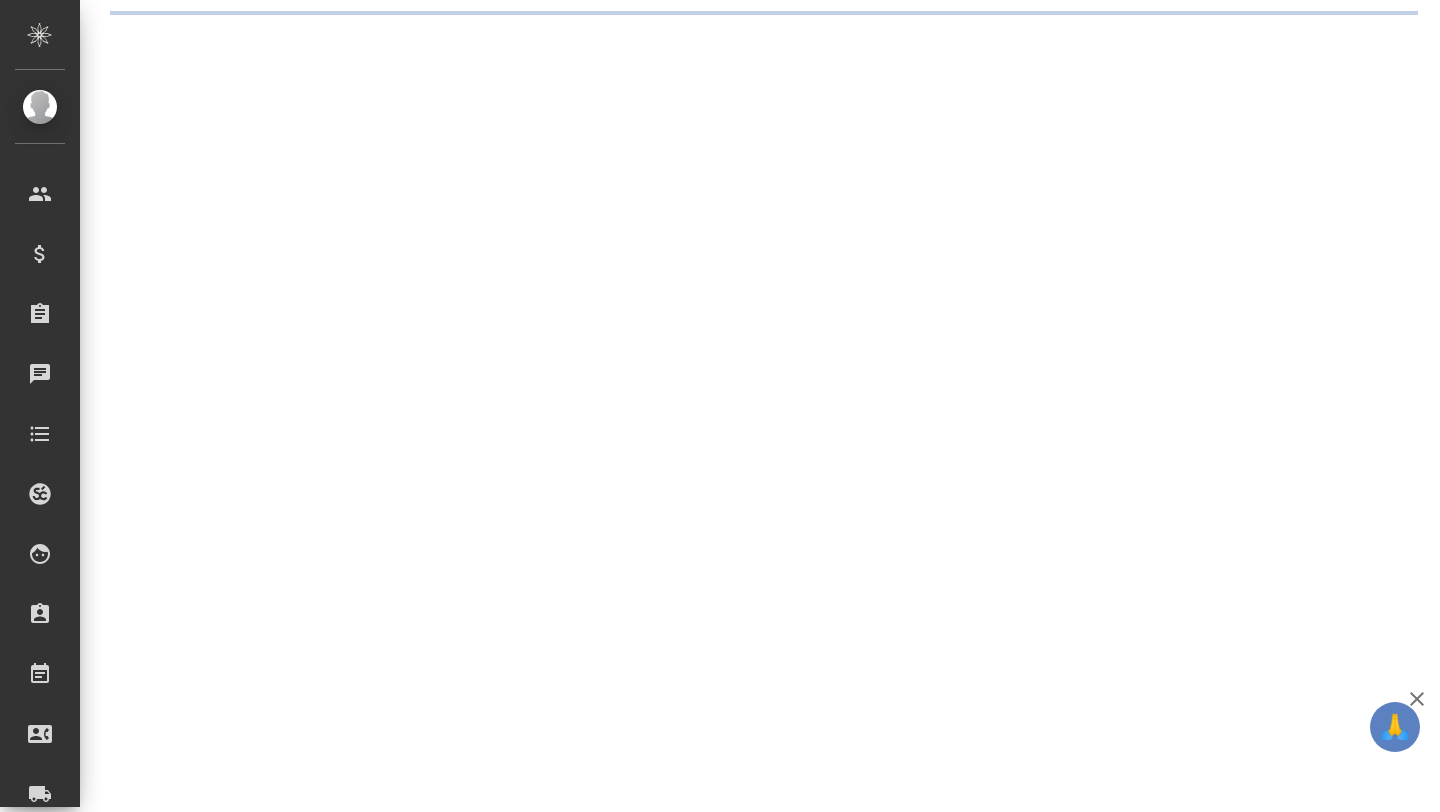 scroll, scrollTop: 0, scrollLeft: 0, axis: both 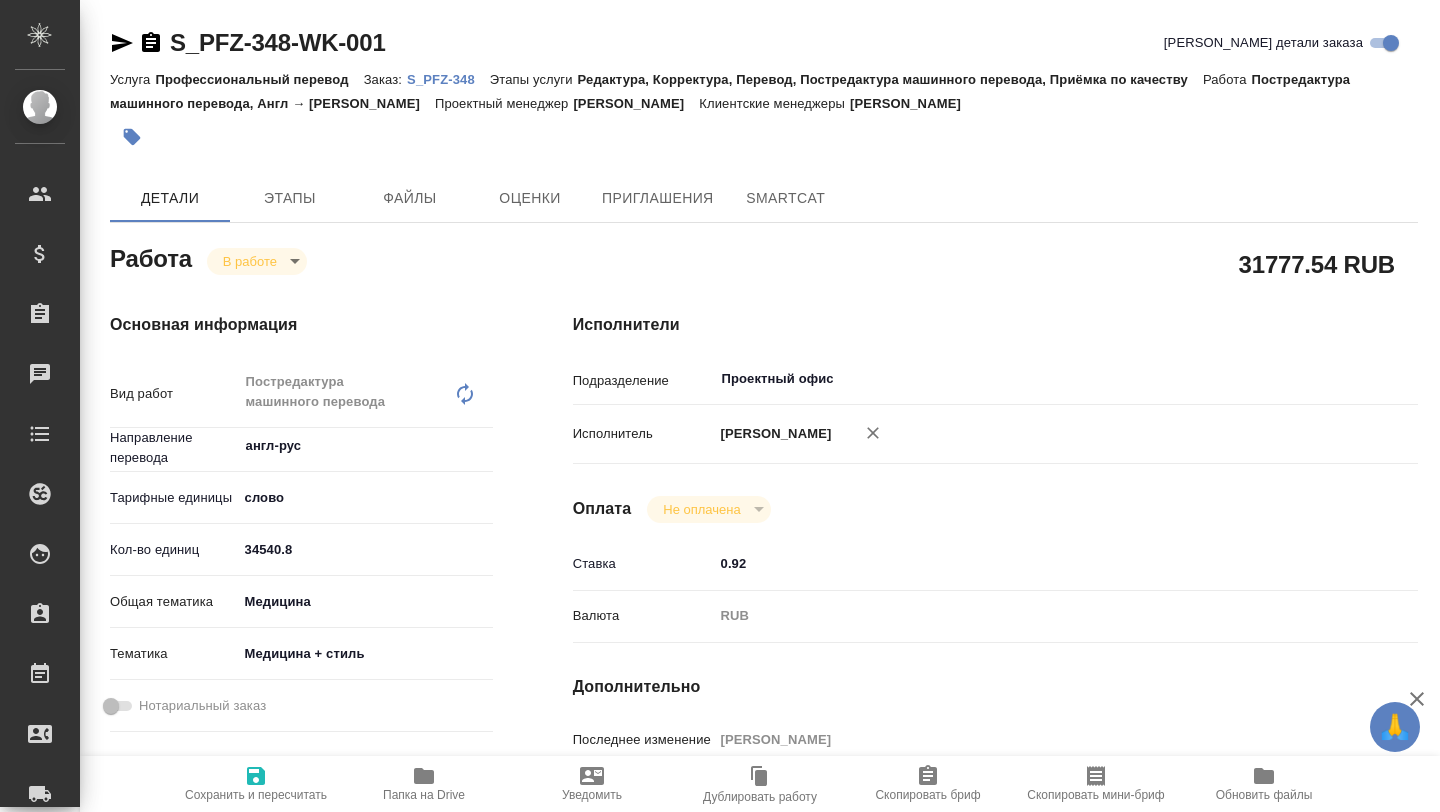 type on "x" 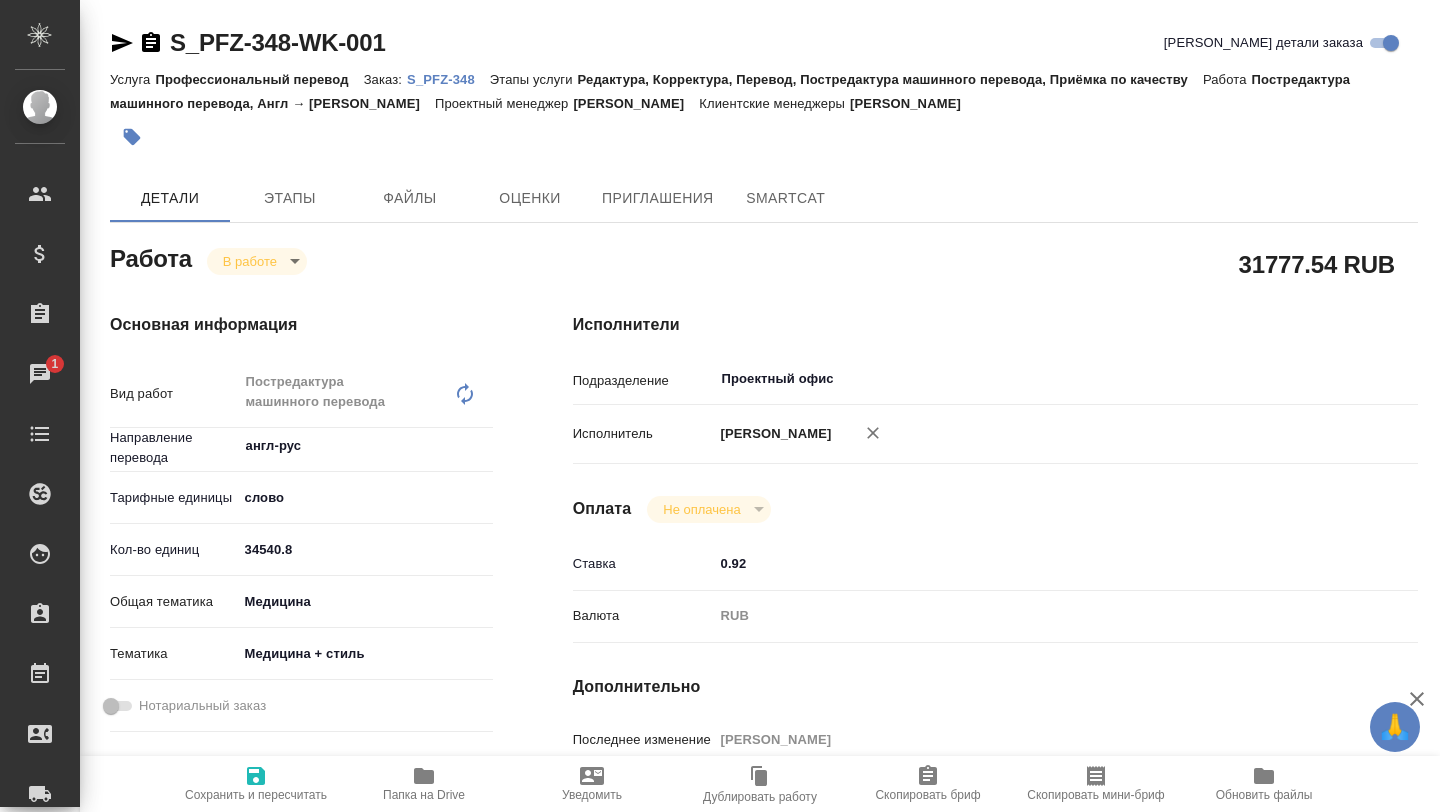 type on "x" 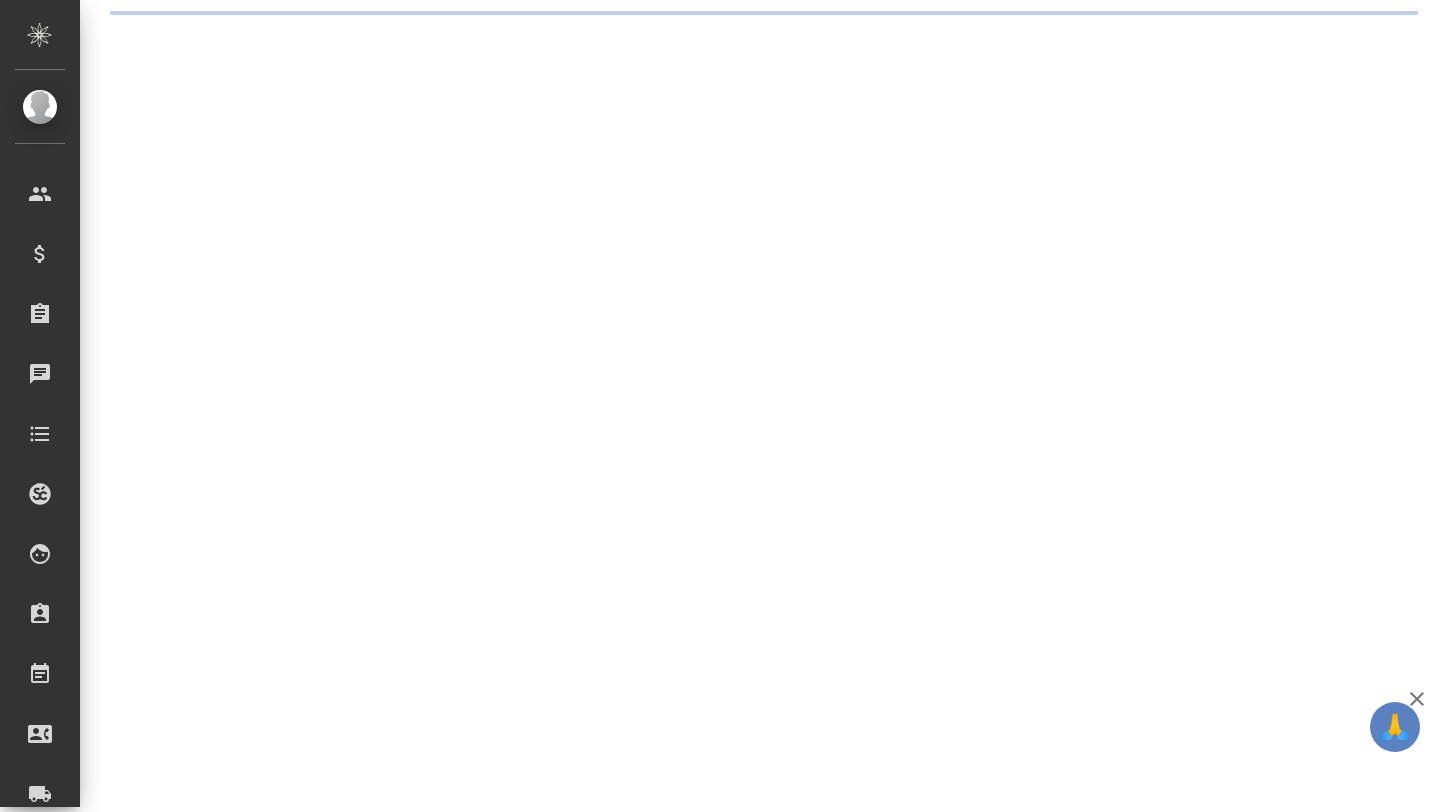 scroll, scrollTop: 0, scrollLeft: 0, axis: both 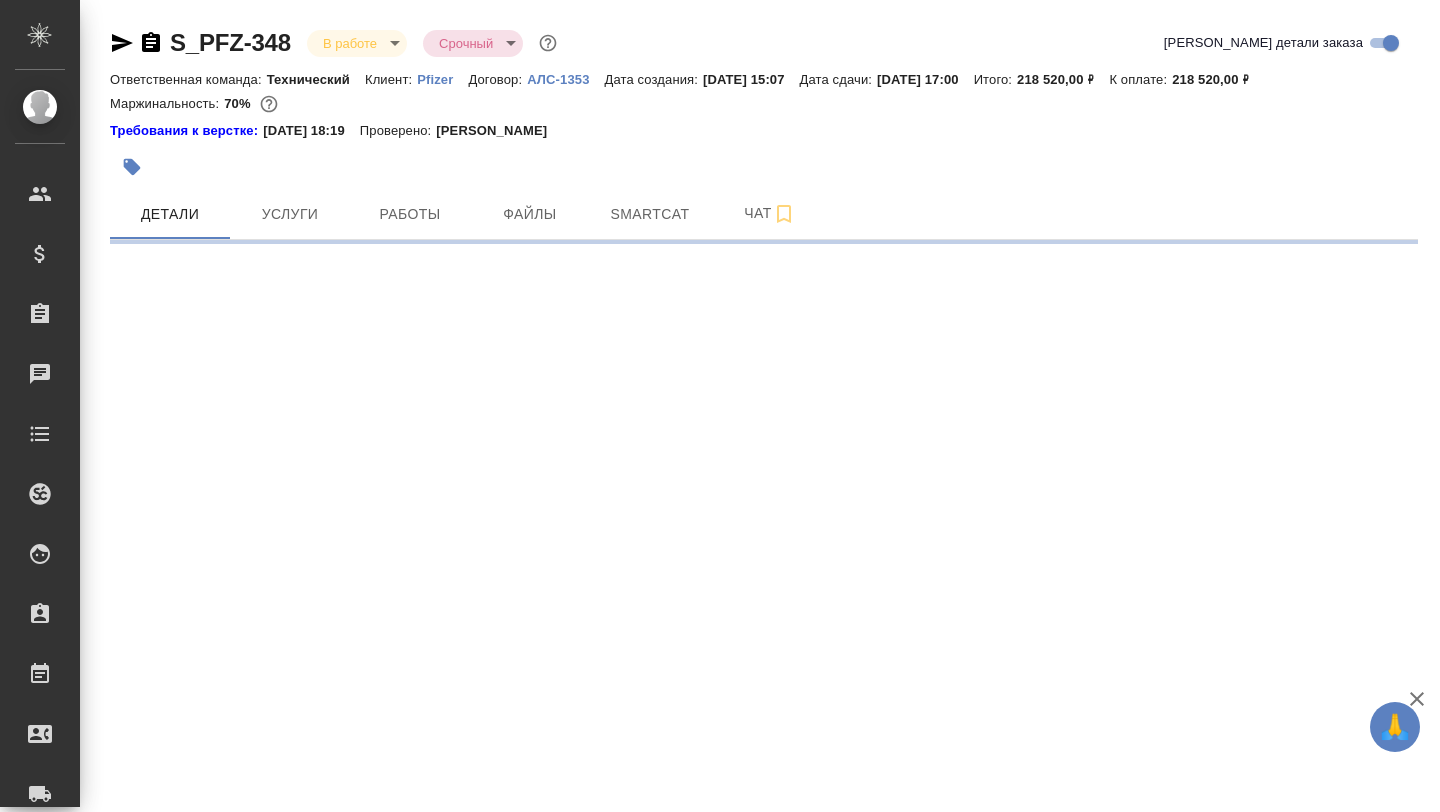 select on "RU" 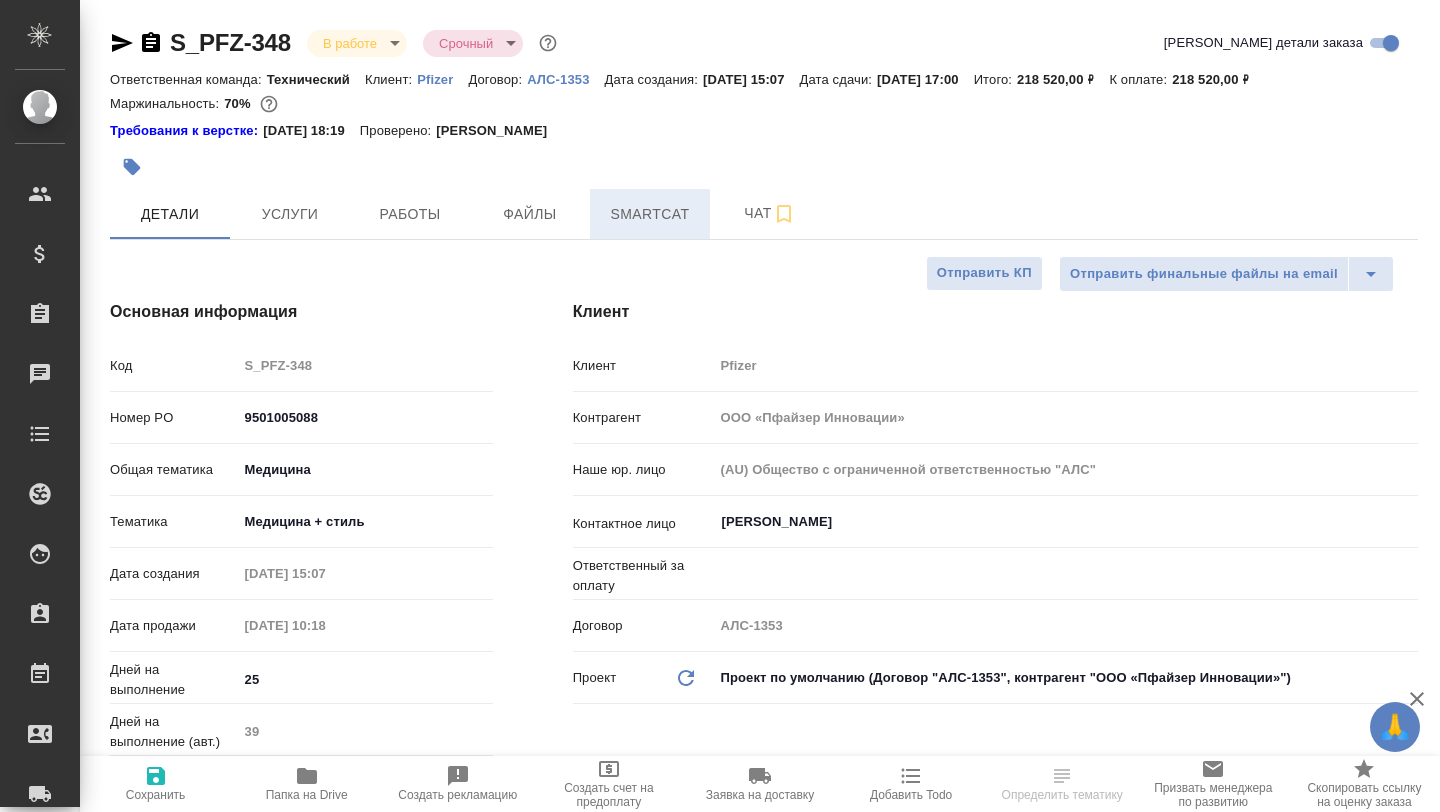 type on "x" 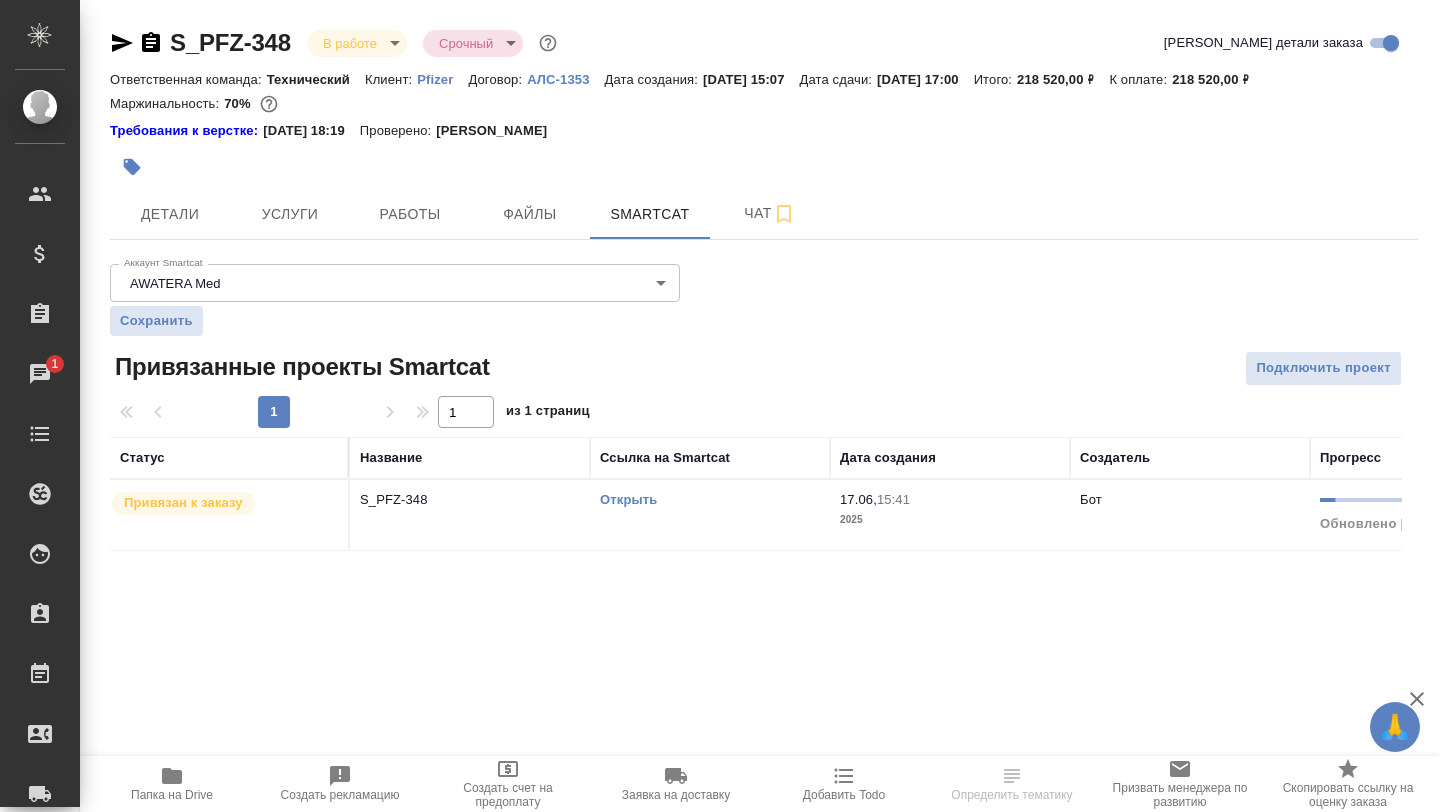 click on "Открыть" at bounding box center (628, 499) 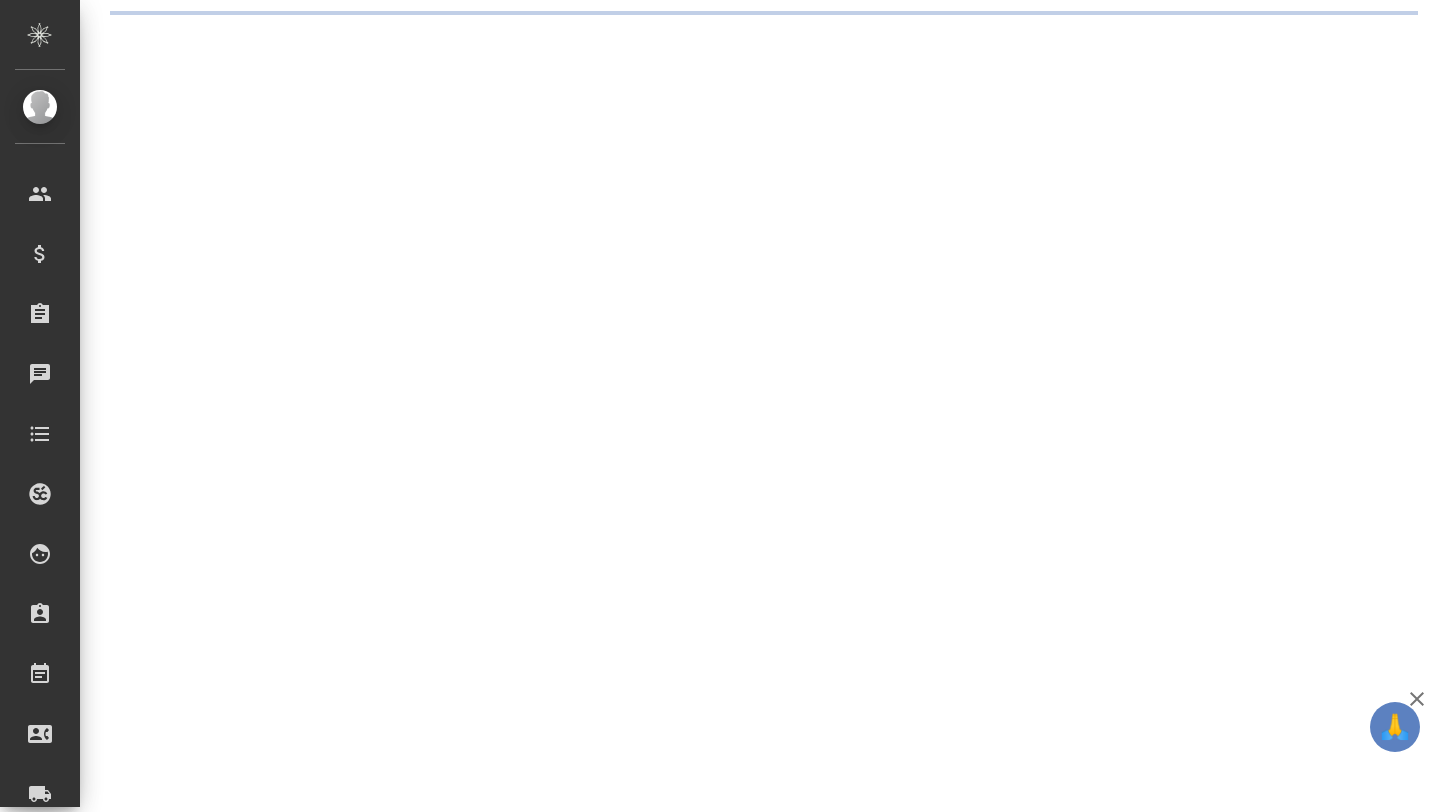 scroll, scrollTop: 0, scrollLeft: 0, axis: both 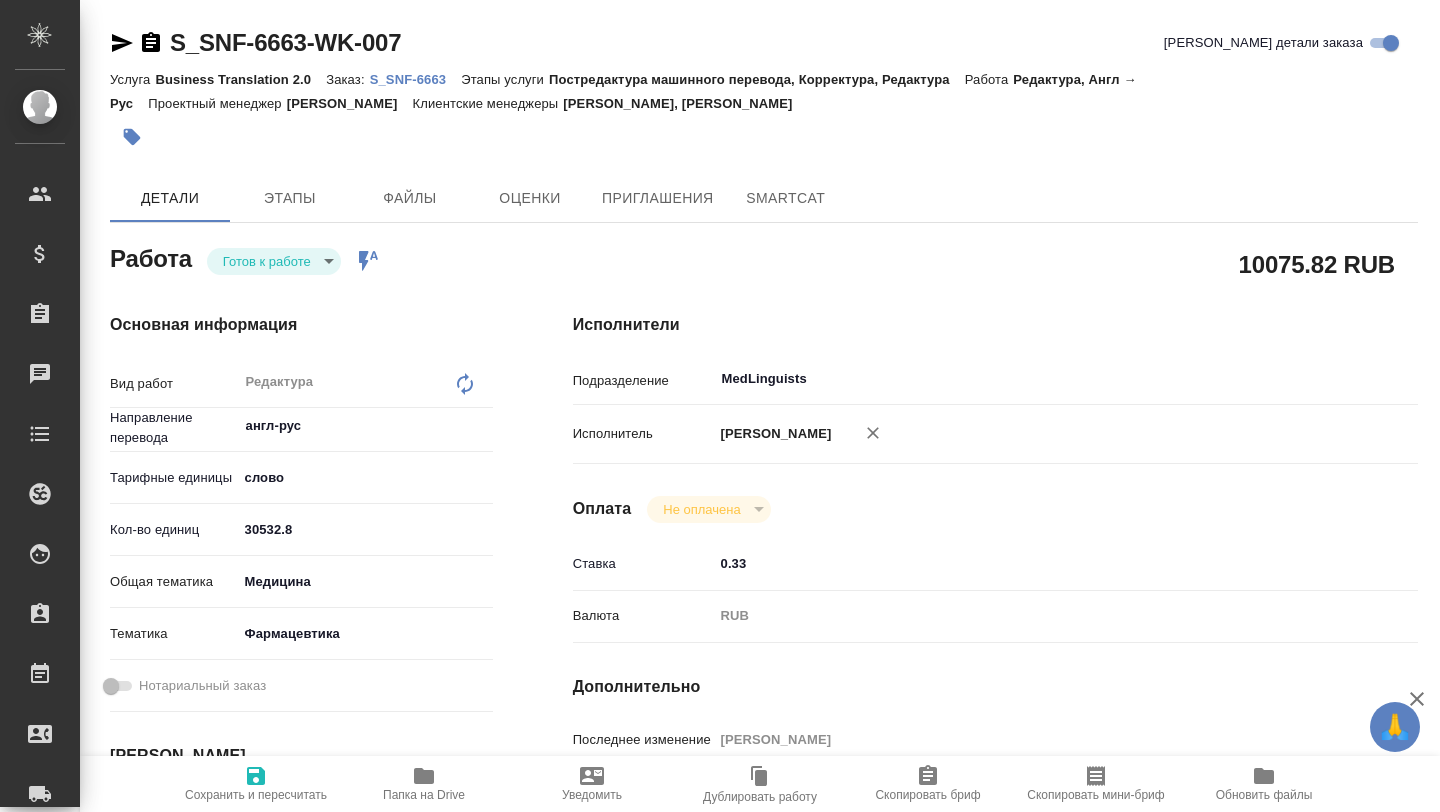 type on "x" 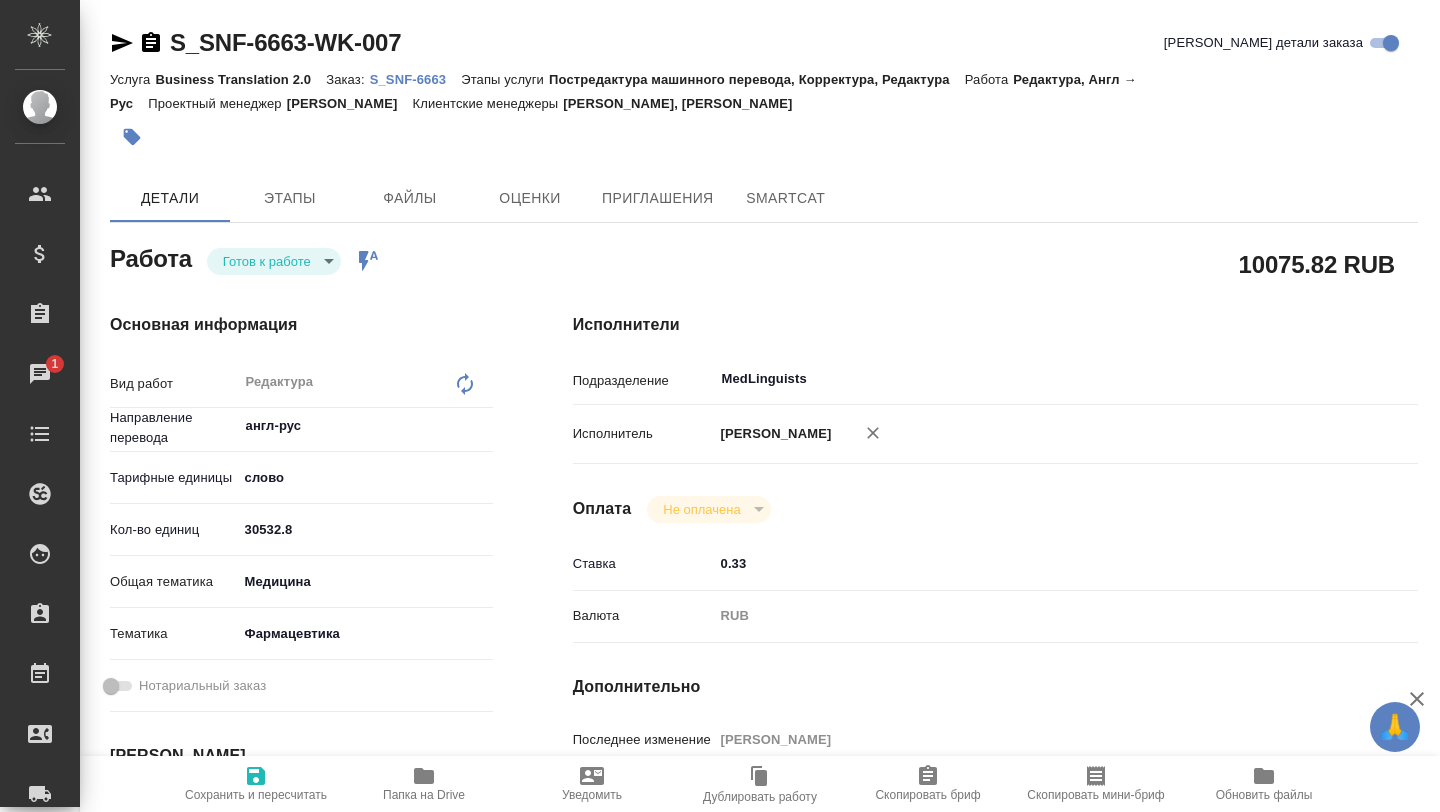 type on "x" 